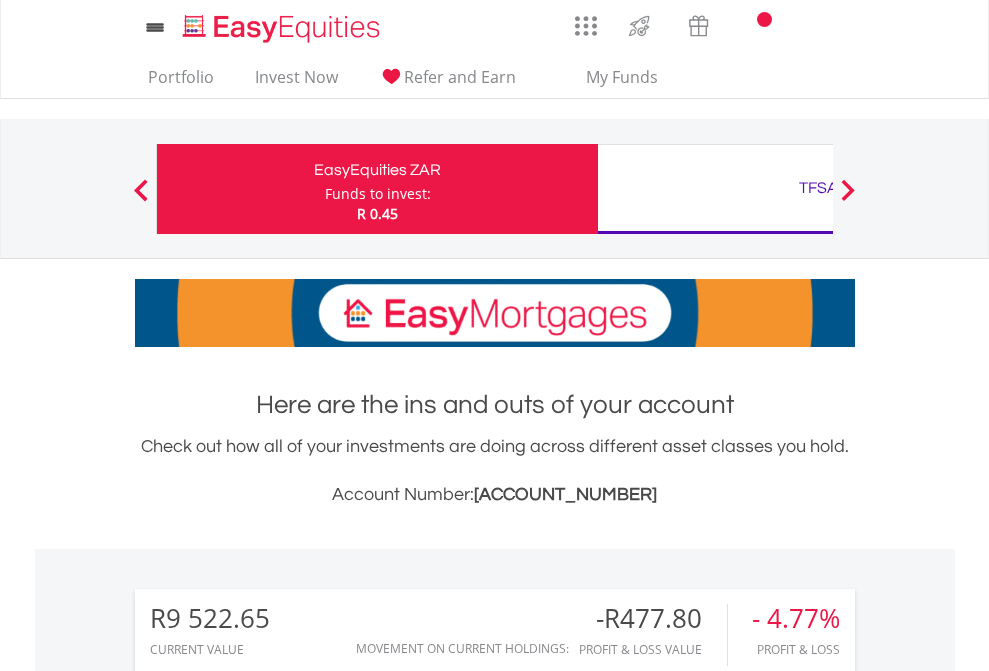 scroll, scrollTop: 0, scrollLeft: 0, axis: both 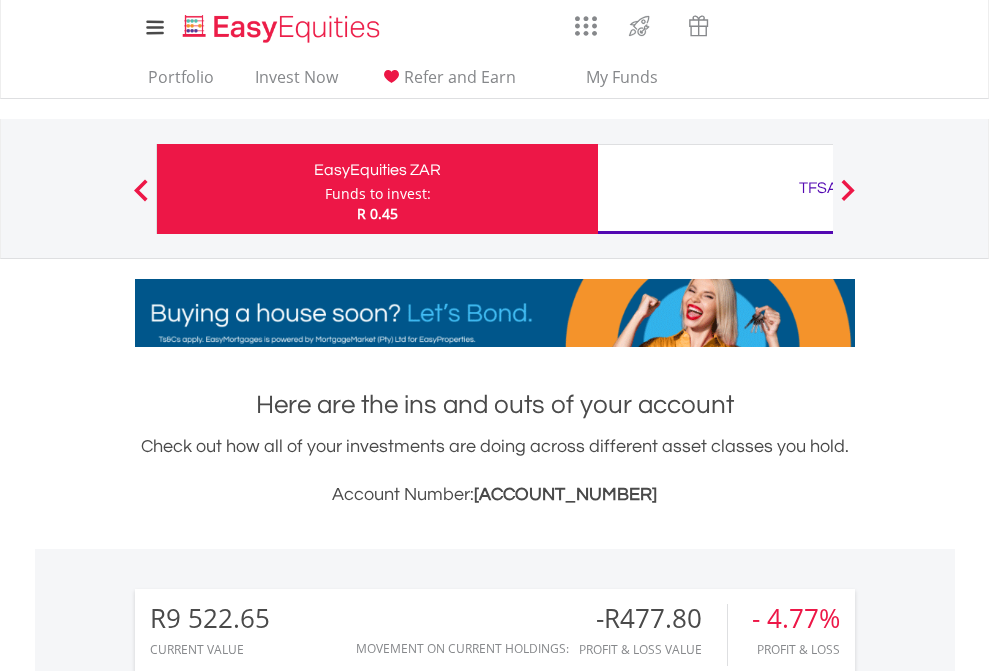 click on "Funds to invest:" at bounding box center (378, 194) 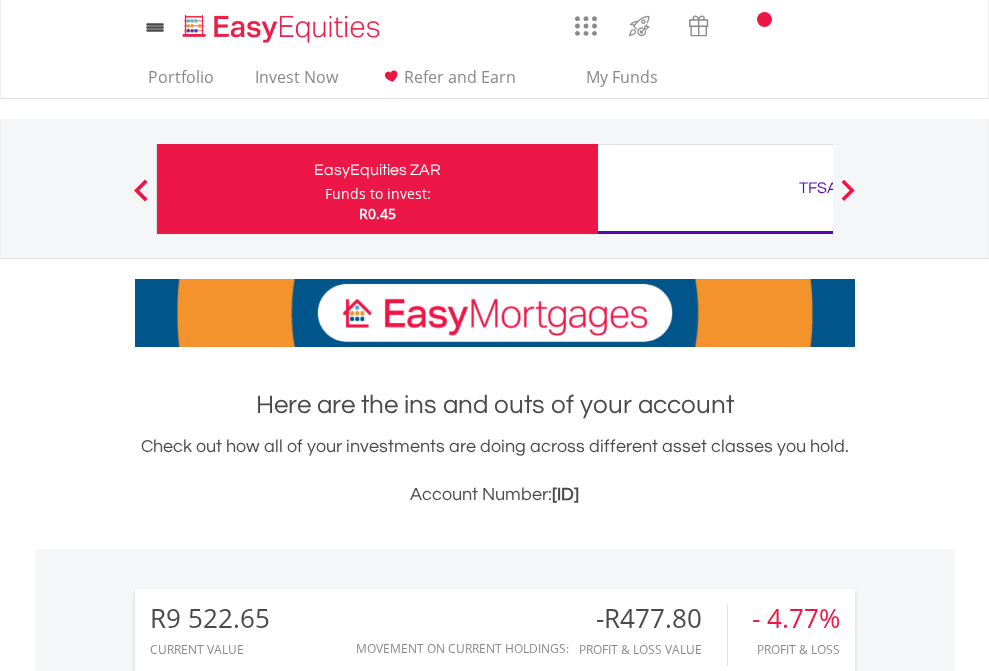 scroll, scrollTop: 0, scrollLeft: 0, axis: both 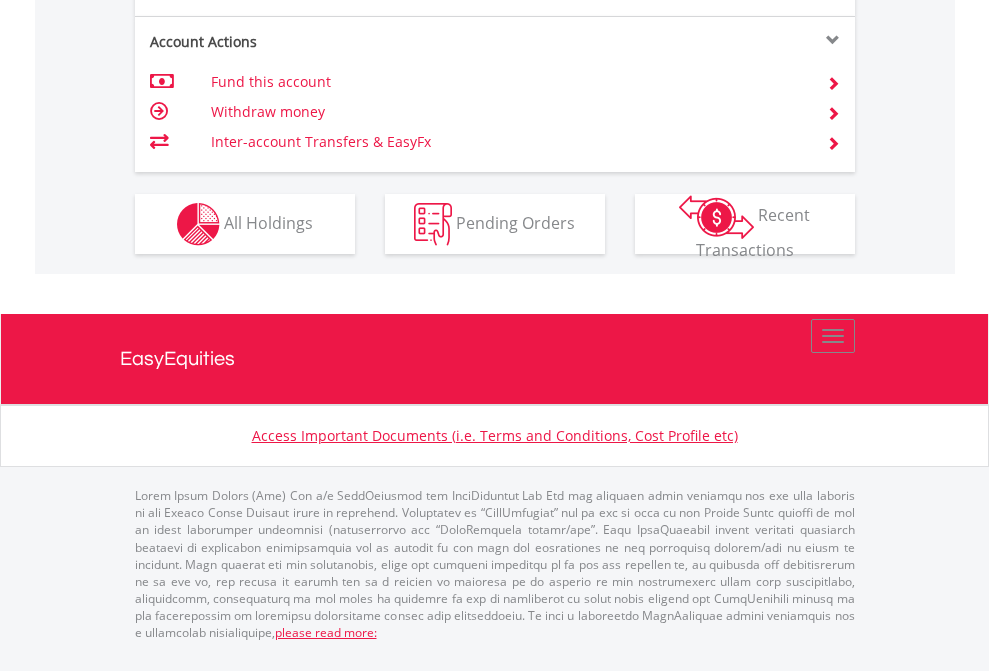 click on "Investment types" at bounding box center (706, -337) 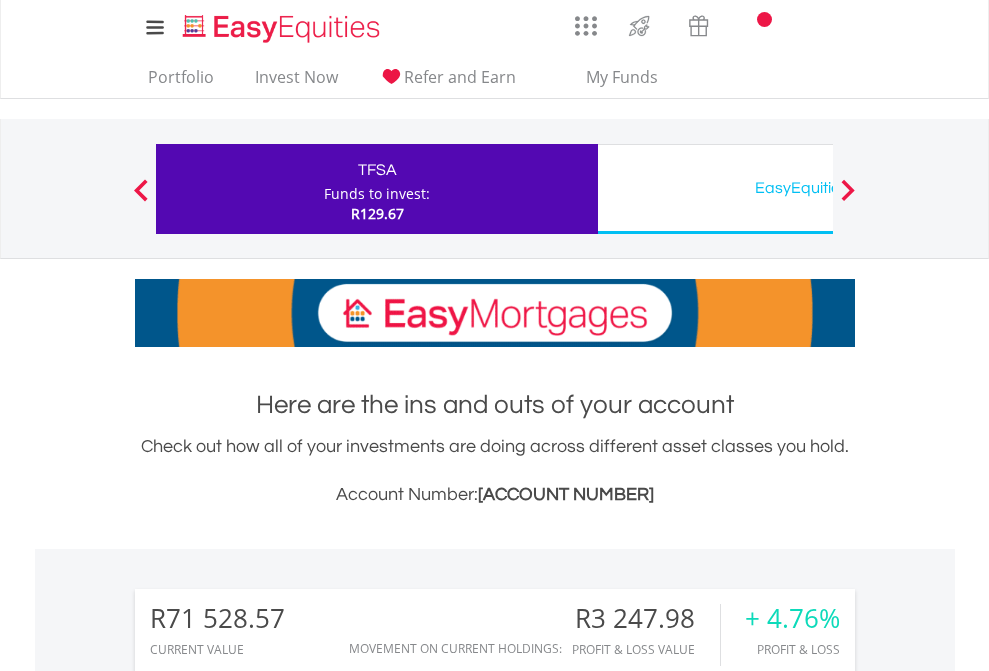 scroll, scrollTop: 0, scrollLeft: 0, axis: both 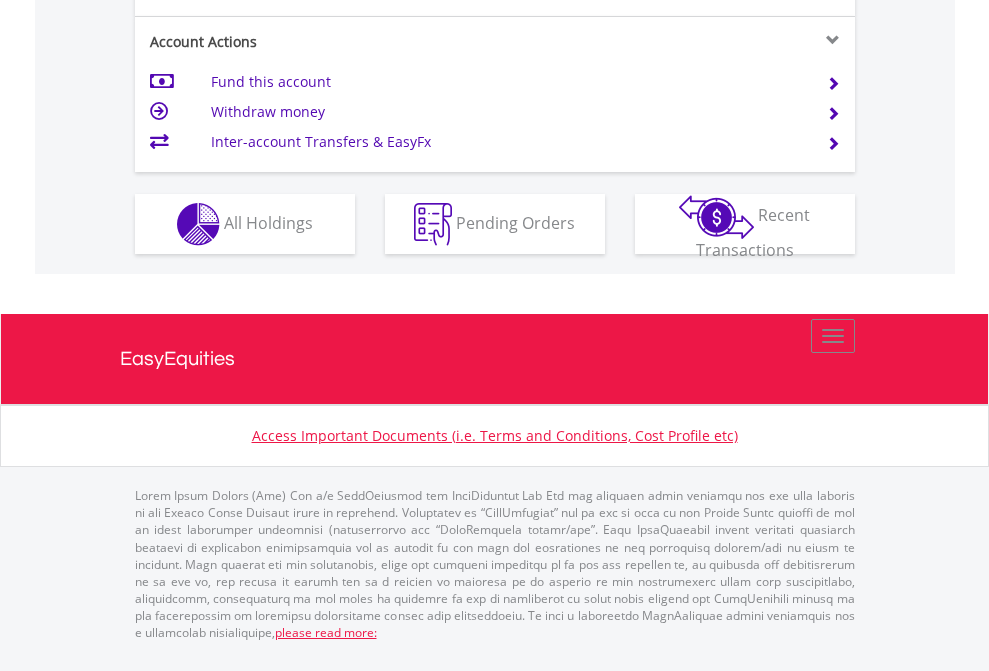 click on "Investment types" at bounding box center (706, -337) 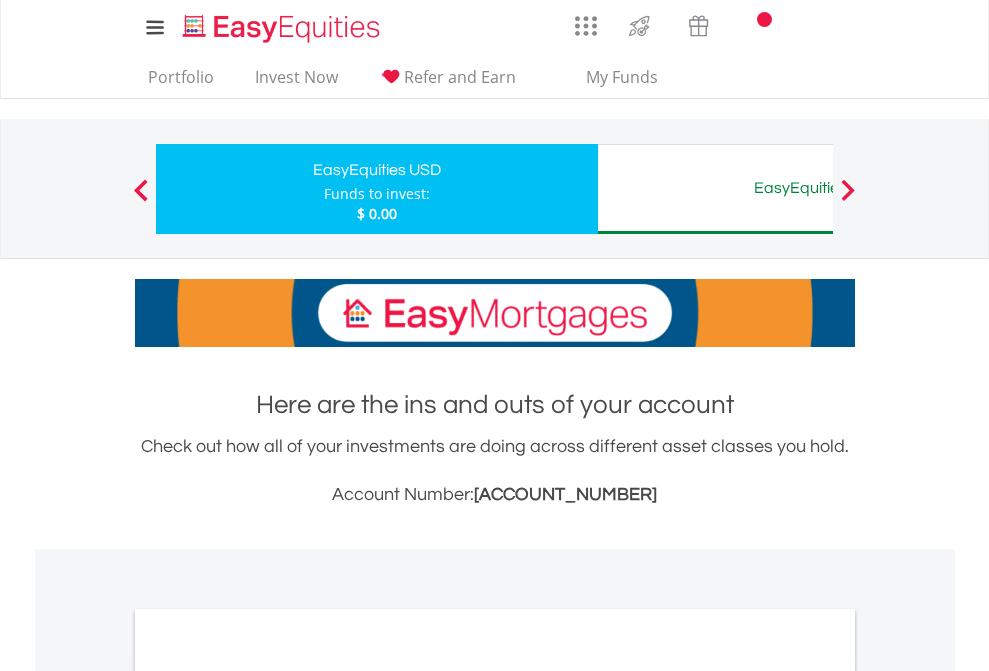 scroll, scrollTop: 0, scrollLeft: 0, axis: both 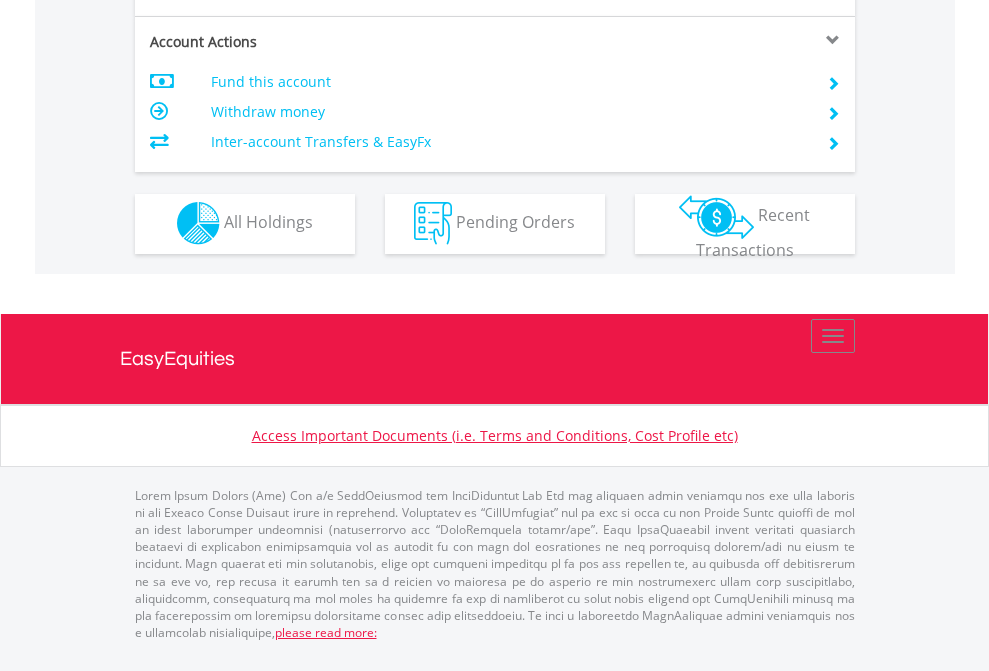 click on "Investment types" at bounding box center [706, -353] 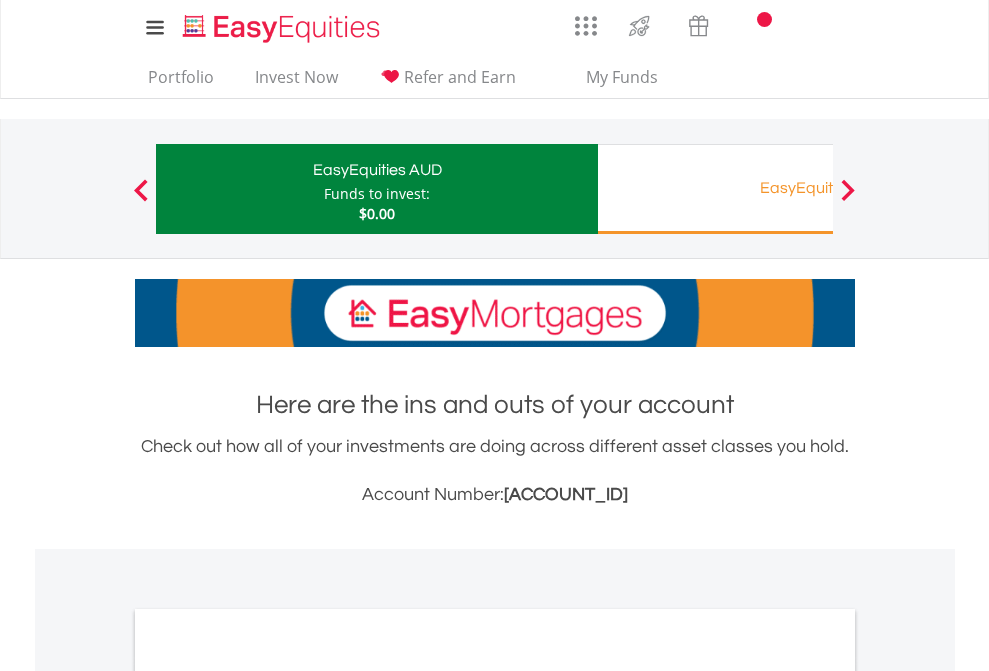 scroll, scrollTop: 0, scrollLeft: 0, axis: both 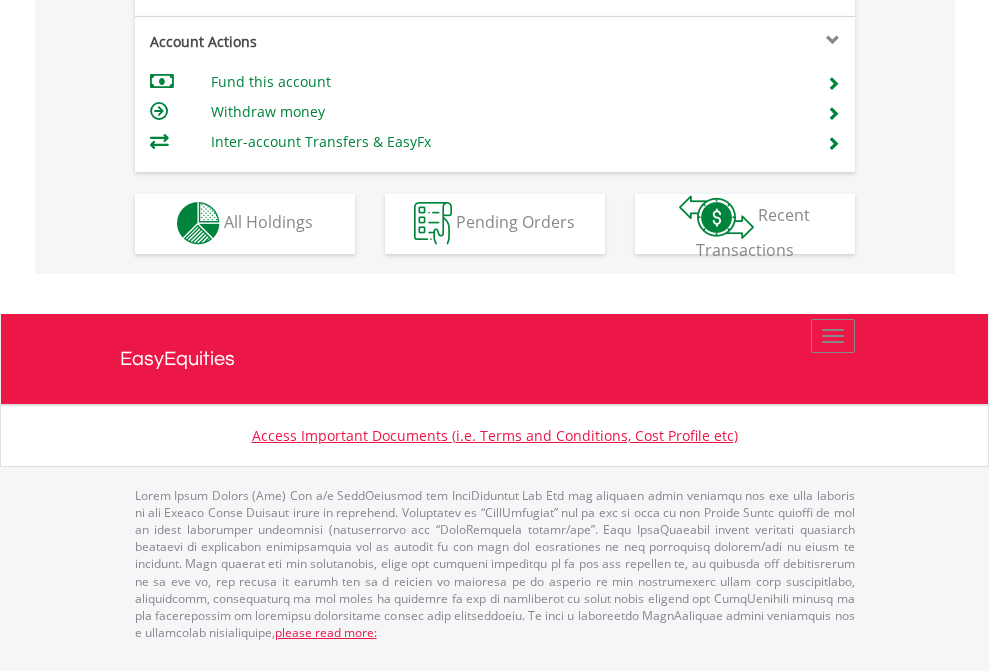click on "Investment types" at bounding box center [706, -353] 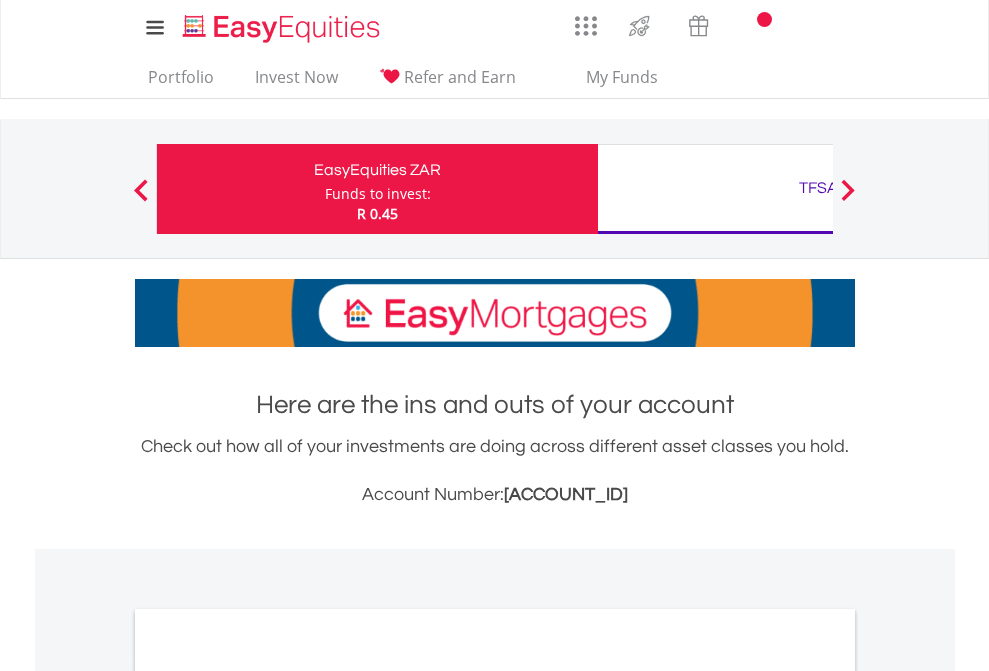 scroll, scrollTop: 0, scrollLeft: 0, axis: both 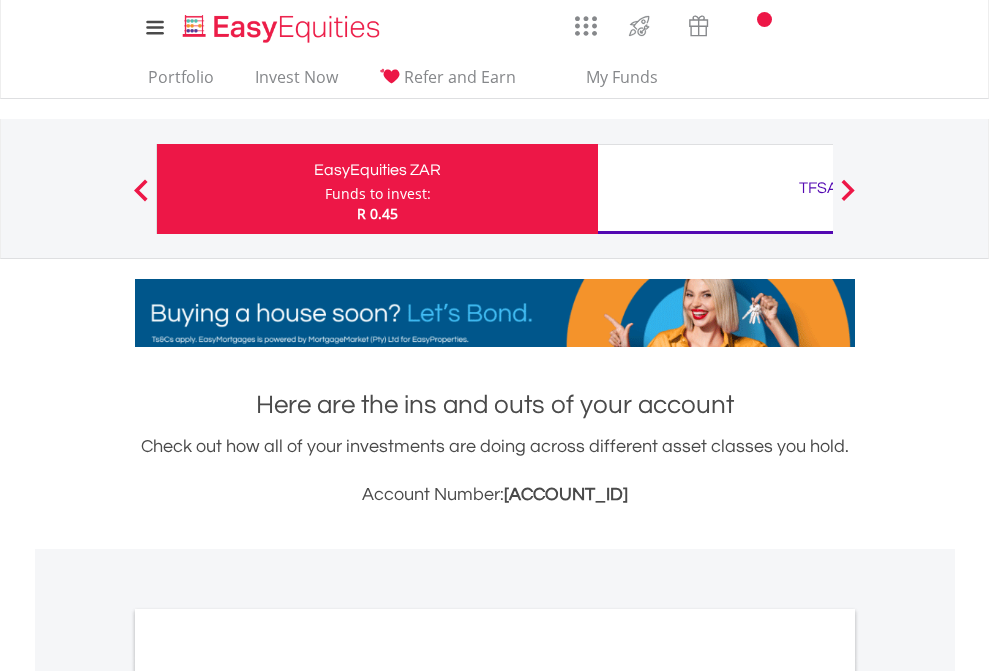 click on "All Holdings" at bounding box center [268, 1096] 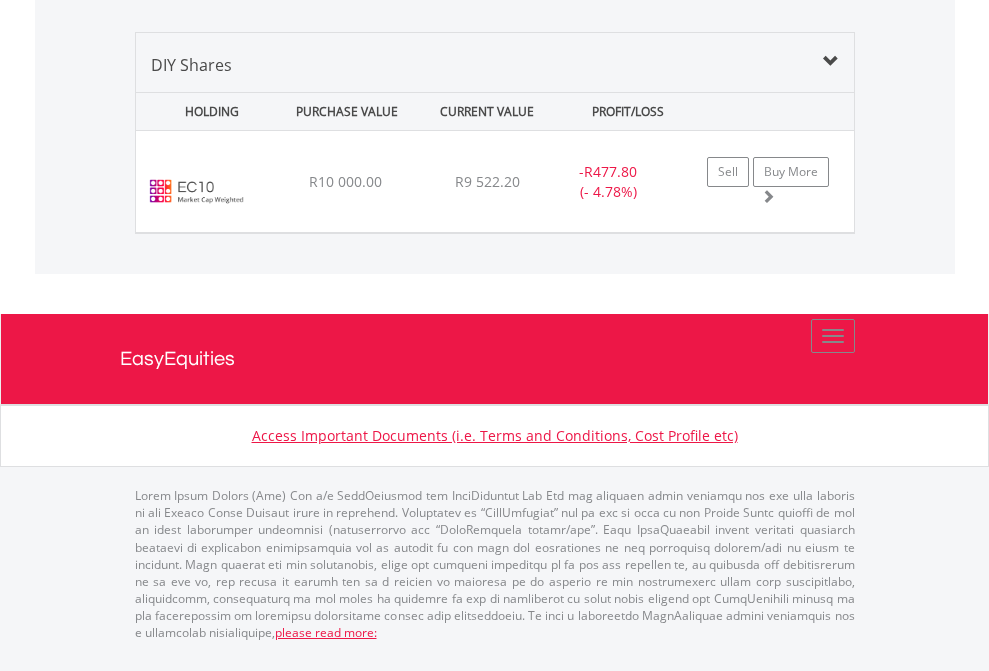 scroll, scrollTop: 2225, scrollLeft: 0, axis: vertical 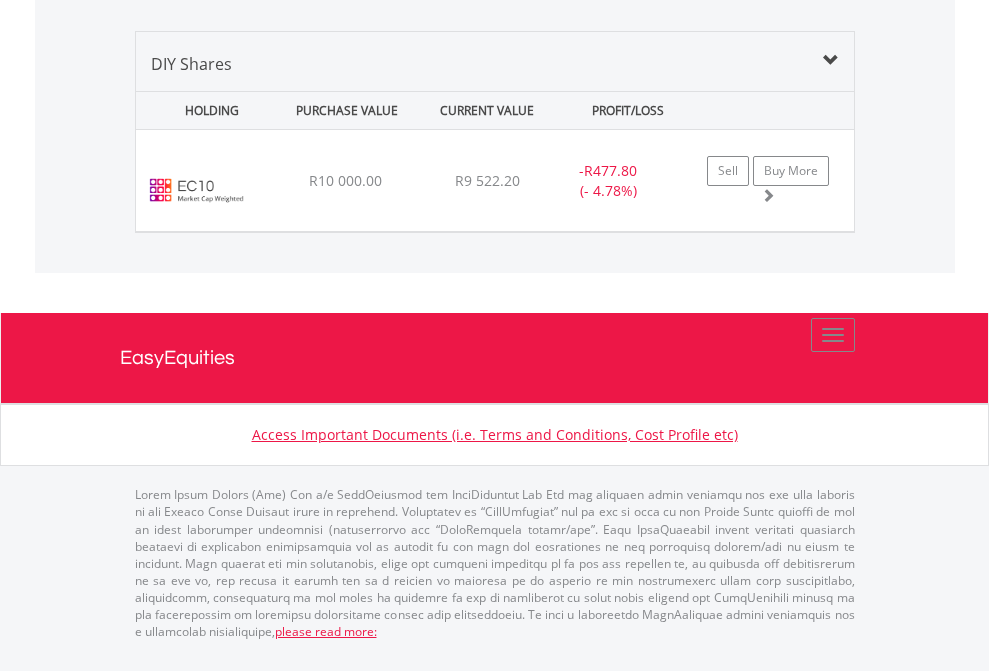 click on "TFSA" at bounding box center [818, -1339] 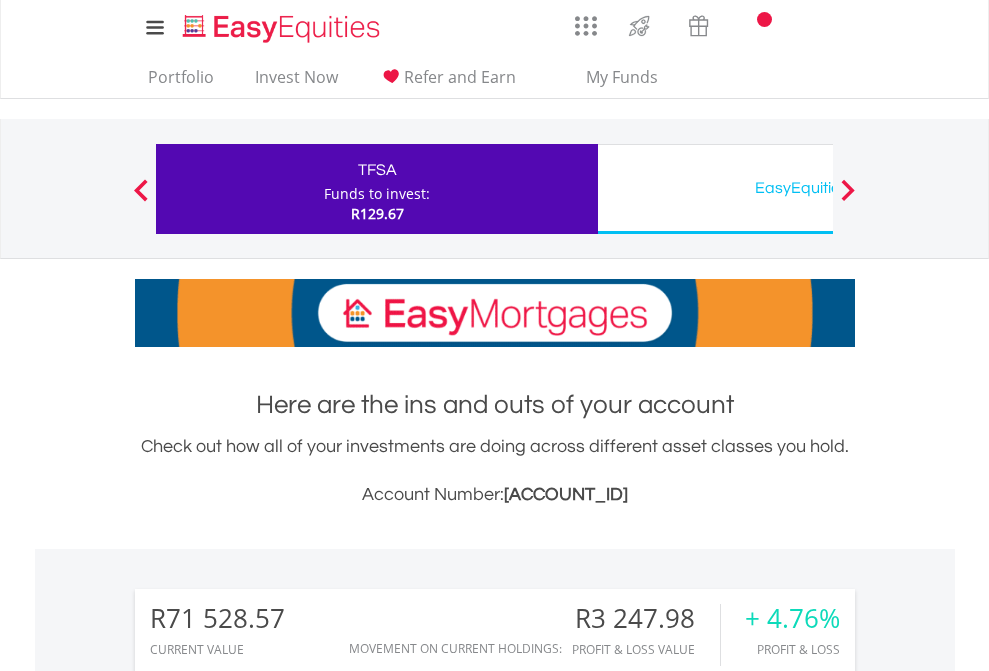 scroll, scrollTop: 0, scrollLeft: 0, axis: both 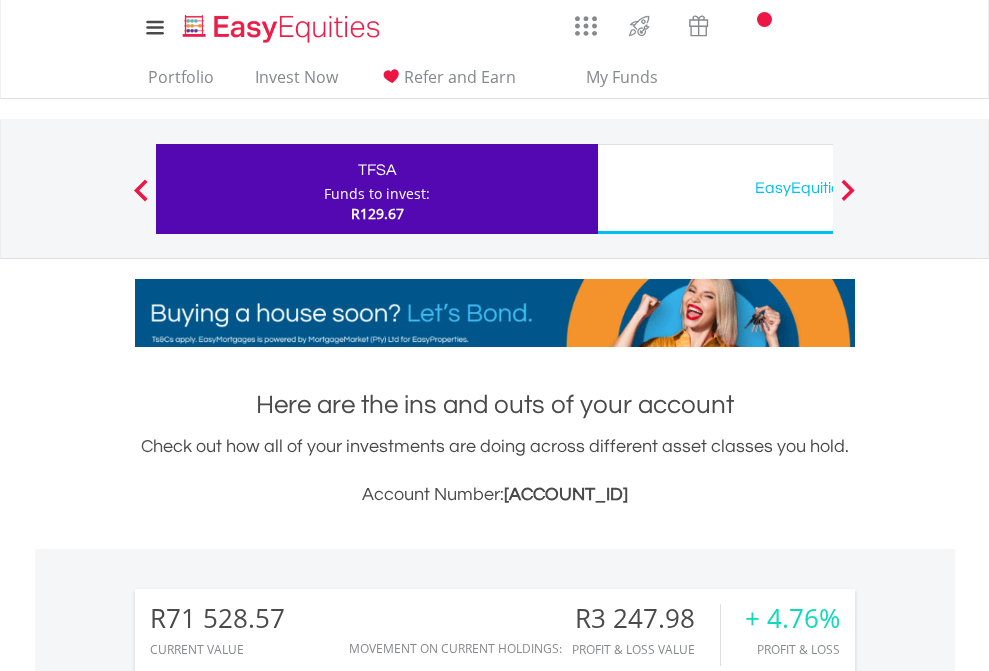 click on "All Holdings" at bounding box center [268, 1546] 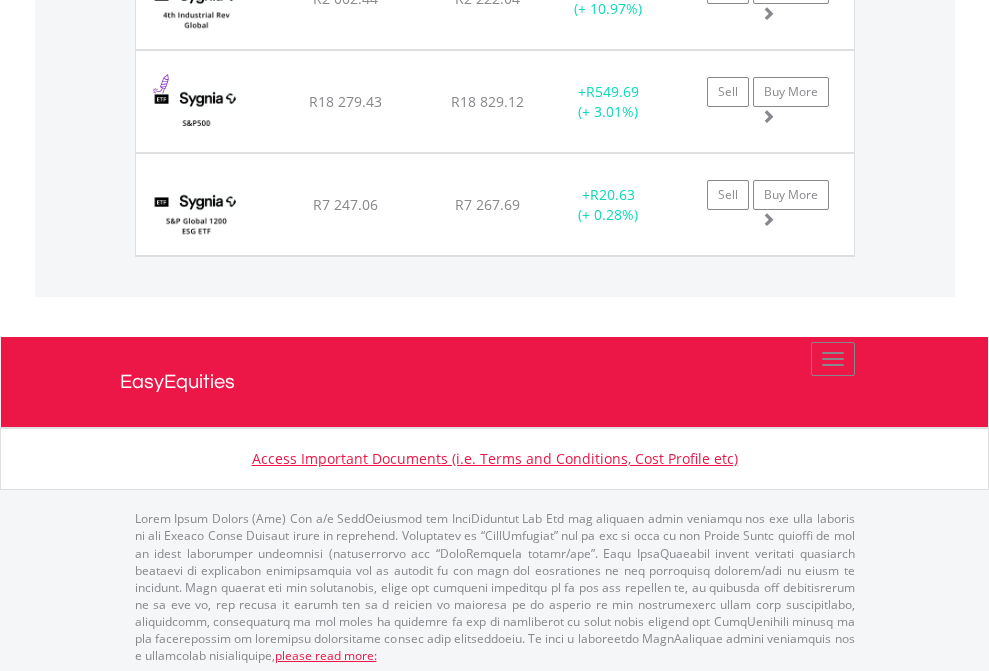 click on "EasyEquities USD" at bounding box center (818, -2116) 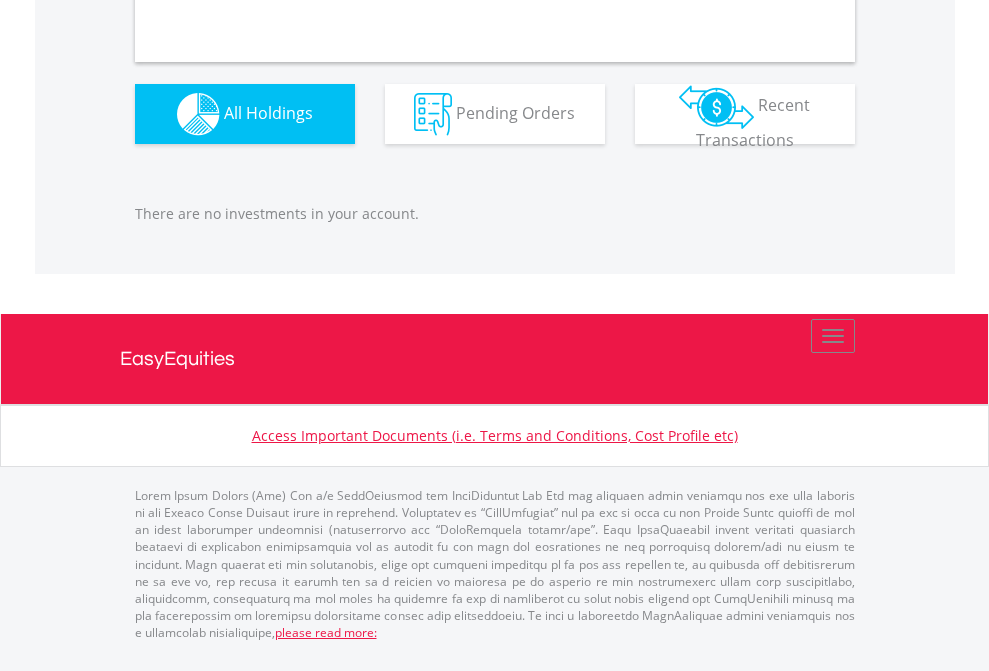 scroll, scrollTop: 1980, scrollLeft: 0, axis: vertical 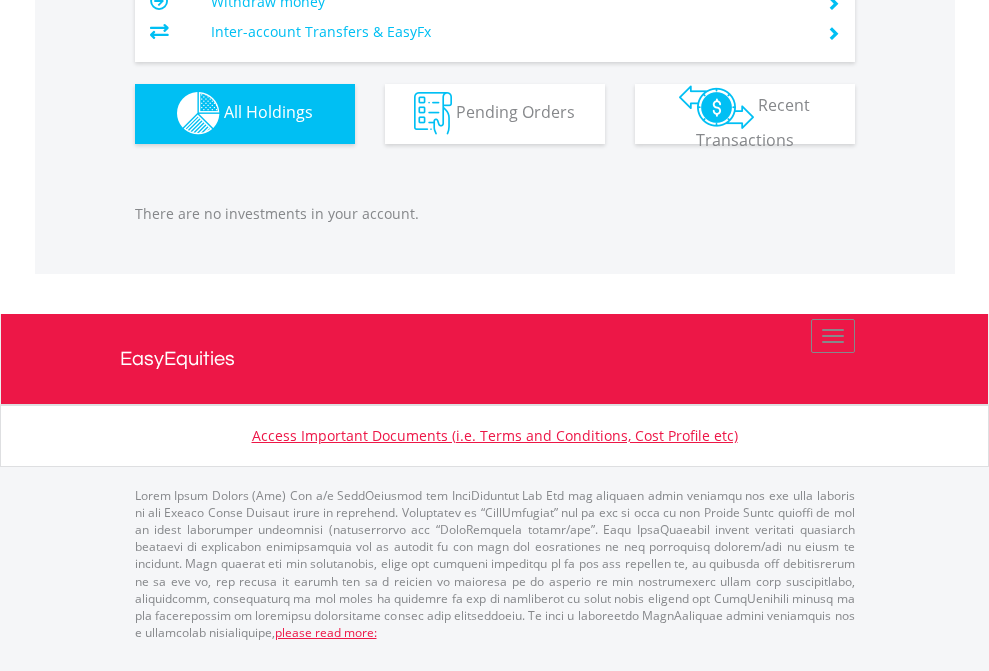 click on "EasyEquities AUD" at bounding box center (818, -1142) 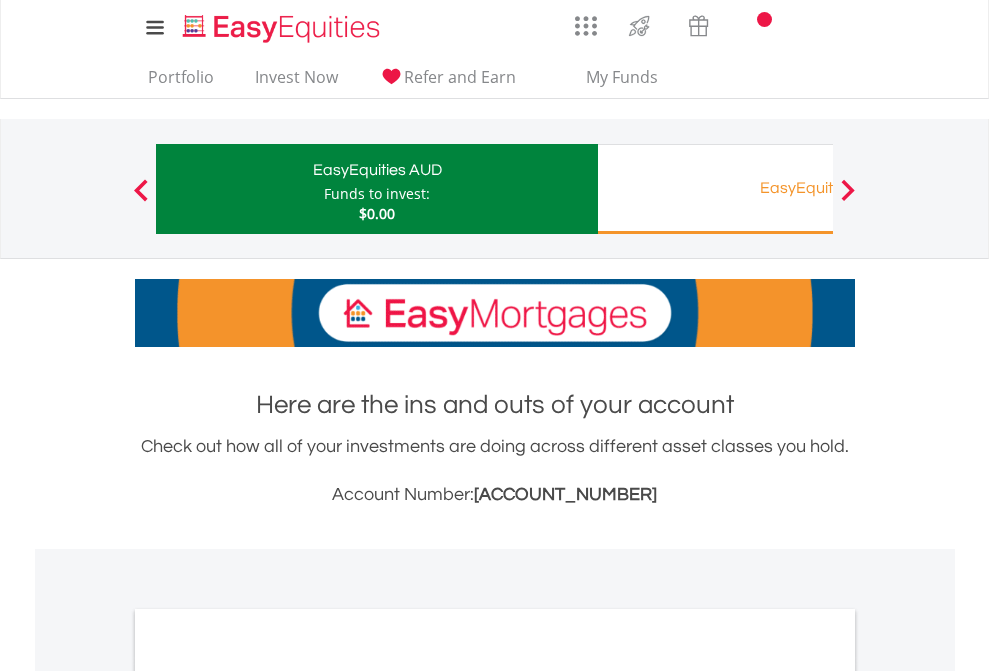 scroll, scrollTop: 1202, scrollLeft: 0, axis: vertical 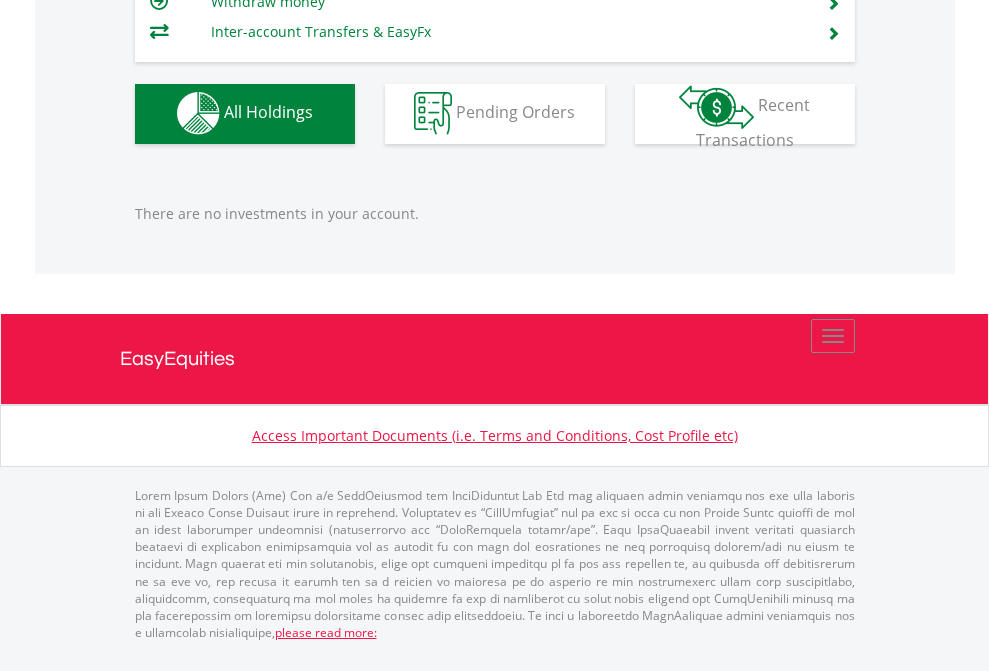 click on "Funds to invest:" at bounding box center (377, -1136) 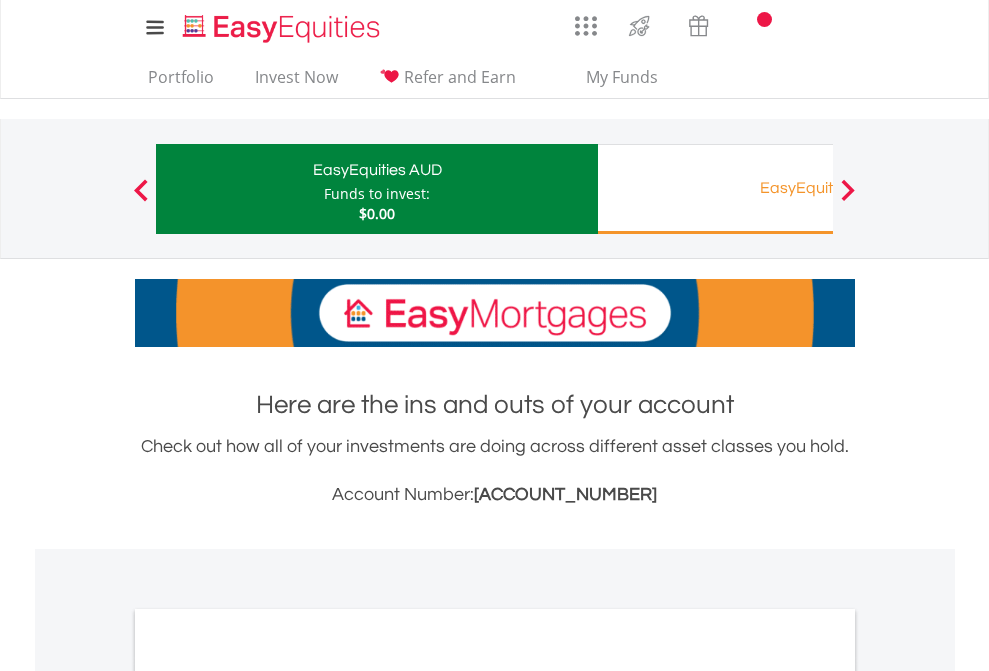 scroll, scrollTop: 0, scrollLeft: 0, axis: both 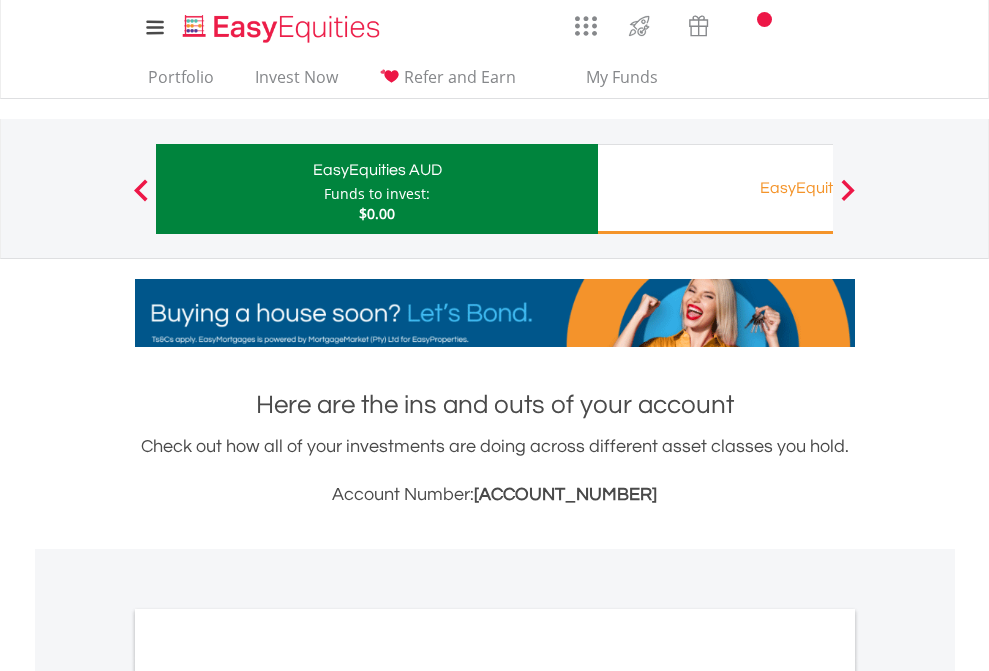 click on "All Holdings" at bounding box center [268, 1096] 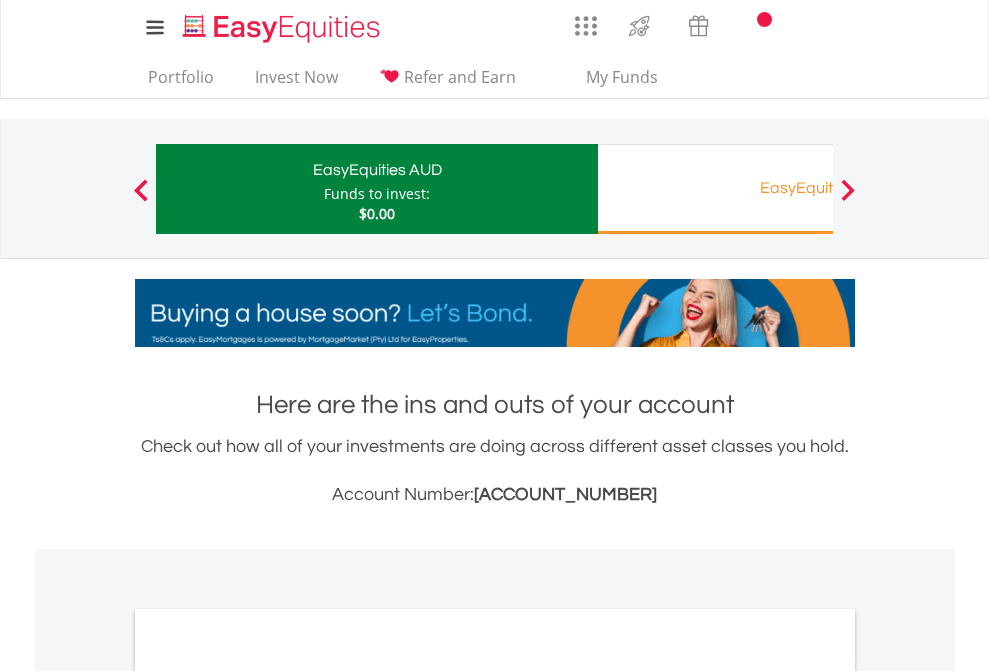scroll, scrollTop: 1202, scrollLeft: 0, axis: vertical 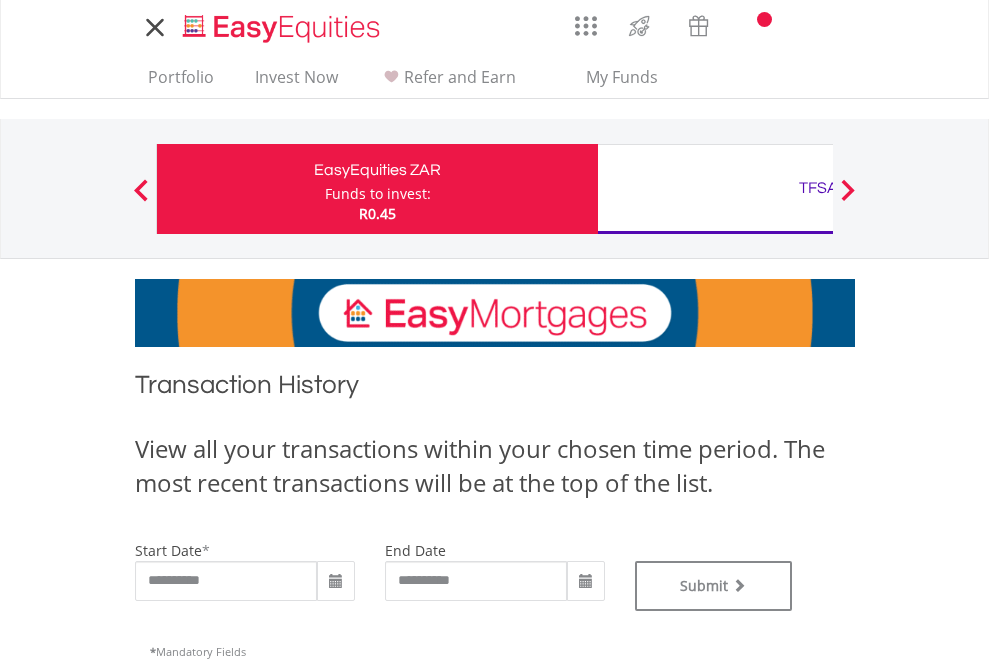 type on "**********" 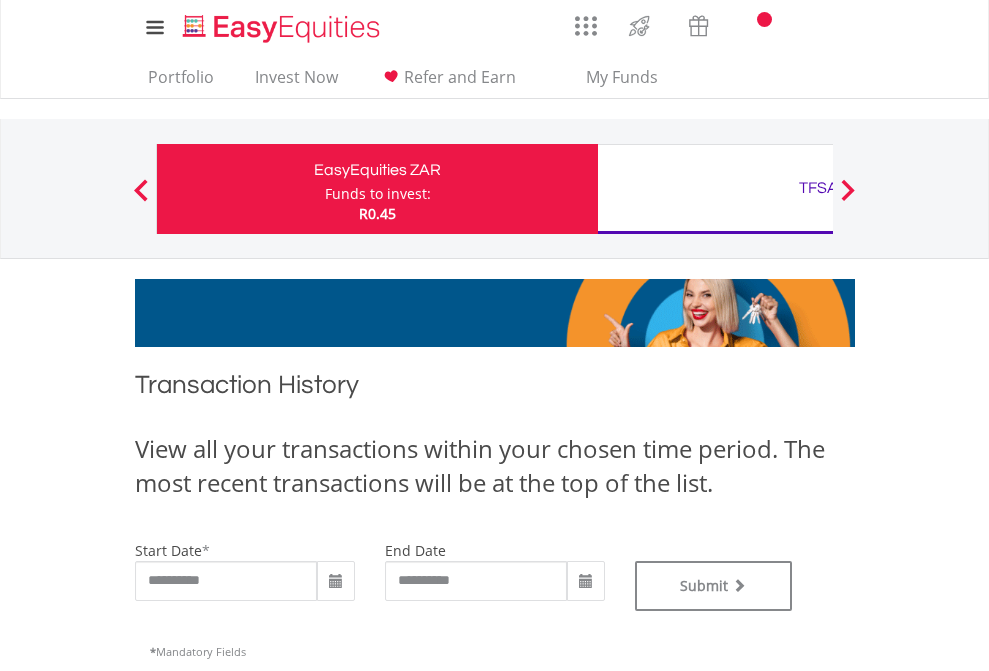 scroll, scrollTop: 811, scrollLeft: 0, axis: vertical 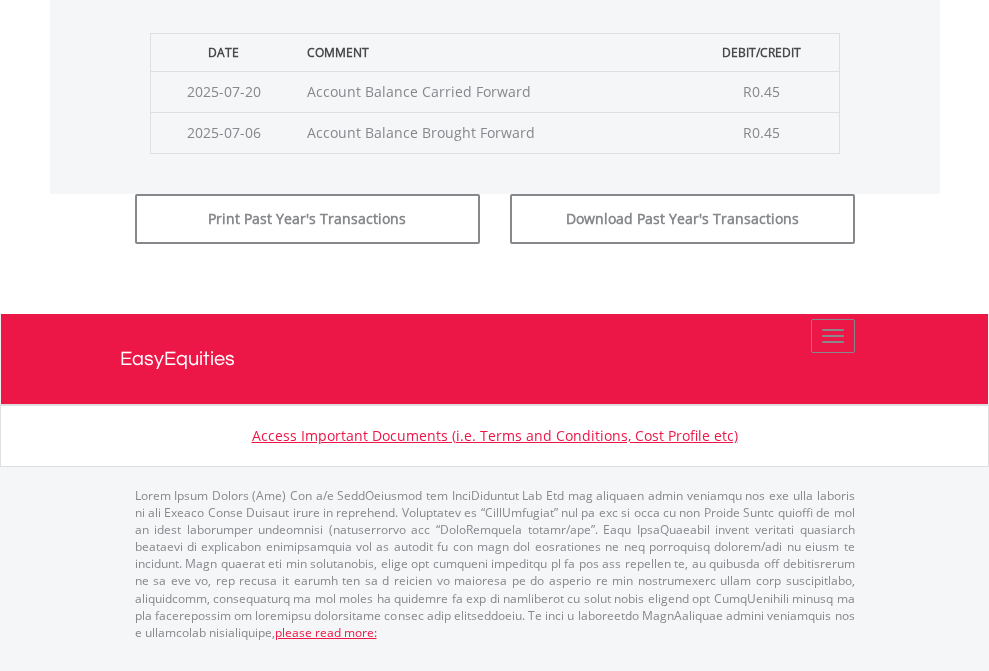 click on "Submit" at bounding box center (714, -183) 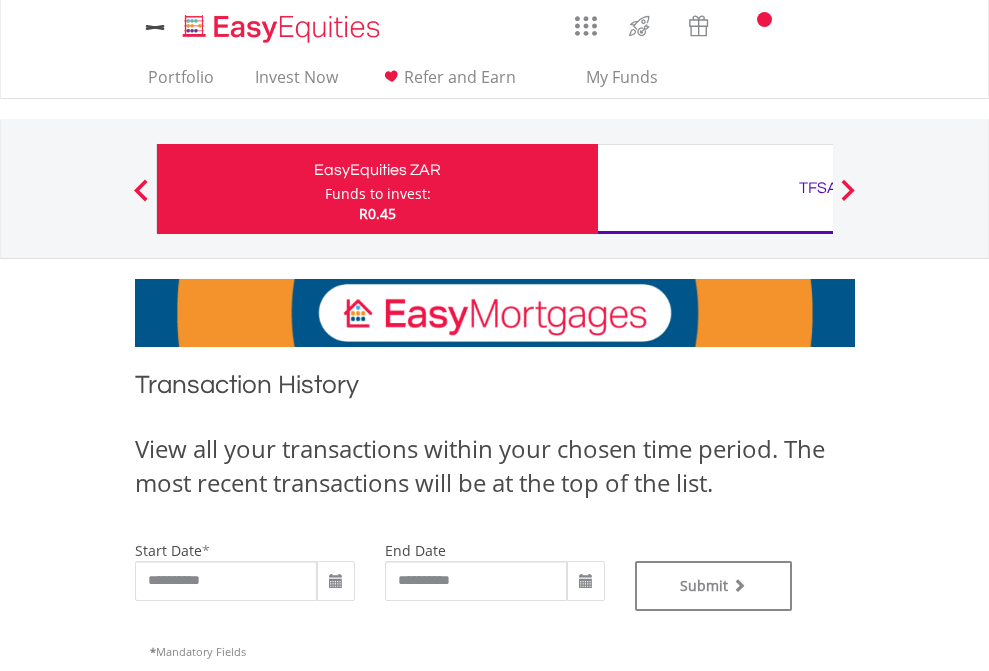 scroll, scrollTop: 0, scrollLeft: 0, axis: both 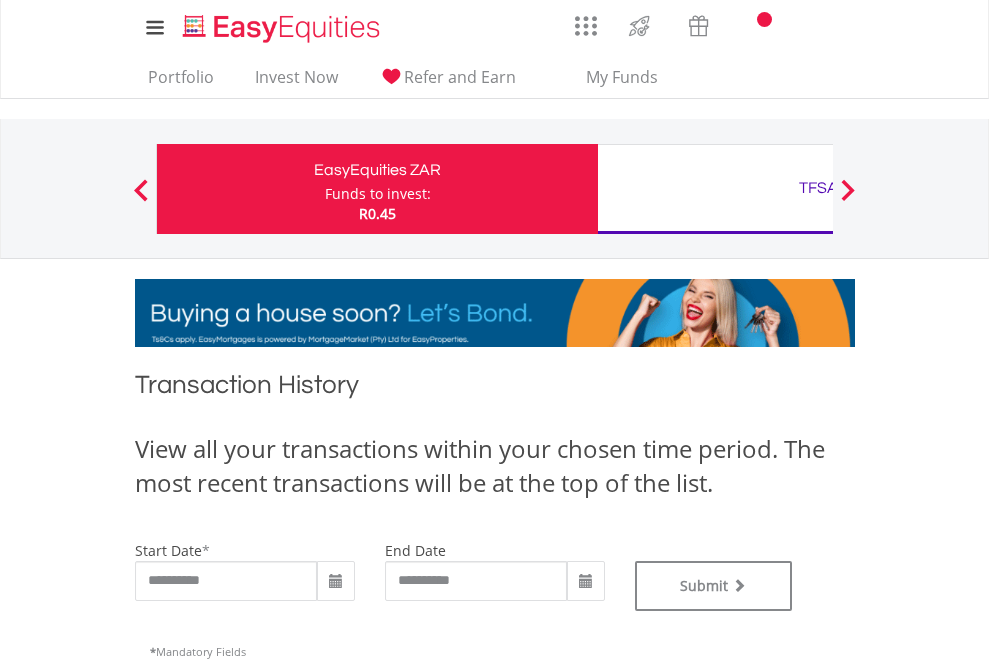click on "TFSA" at bounding box center (818, 188) 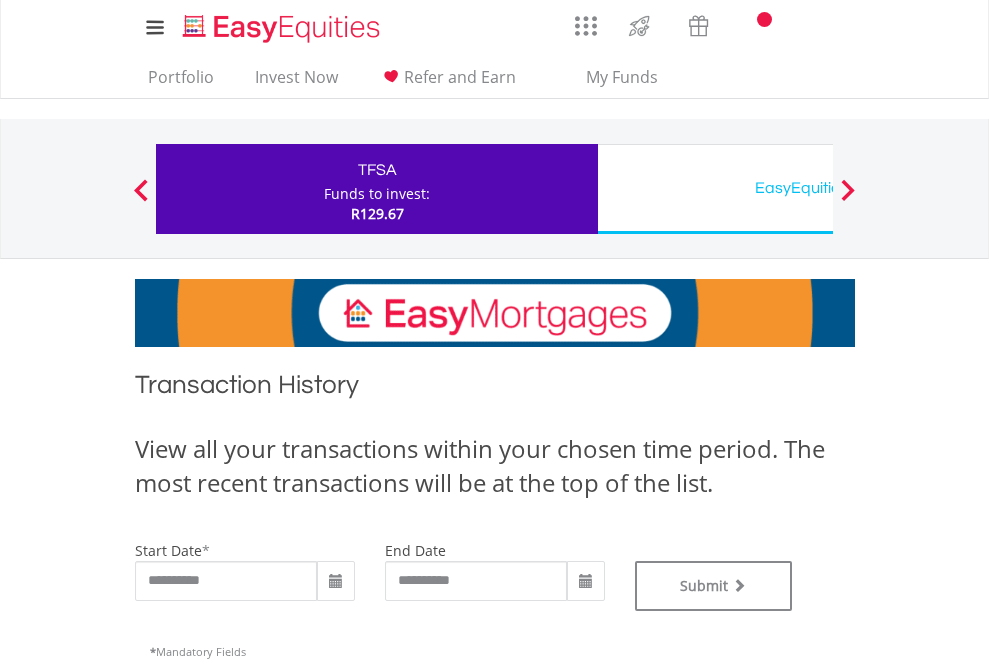 scroll, scrollTop: 0, scrollLeft: 0, axis: both 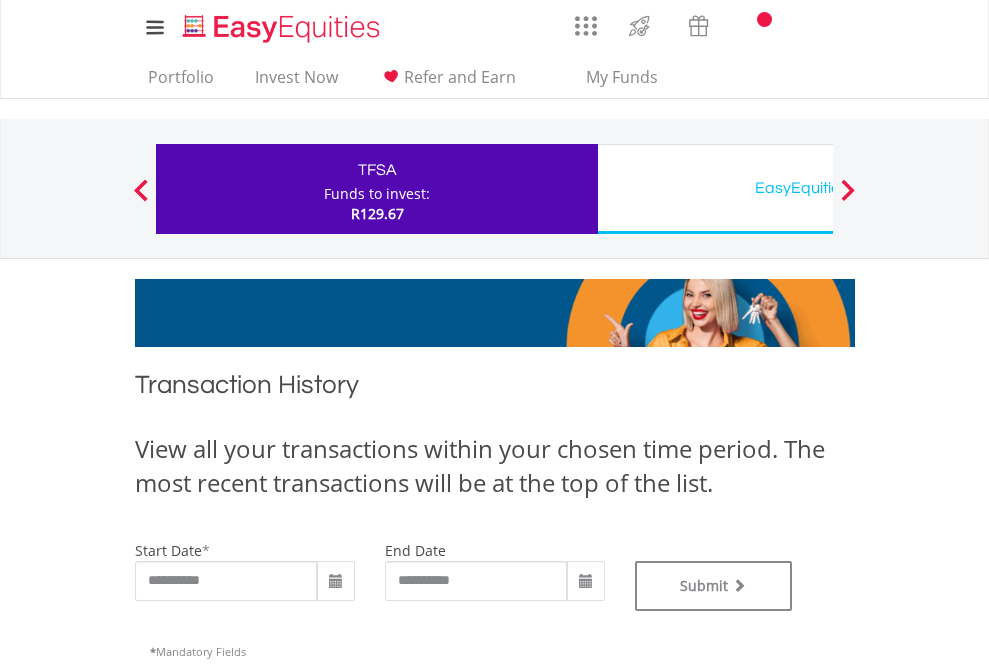 type on "**********" 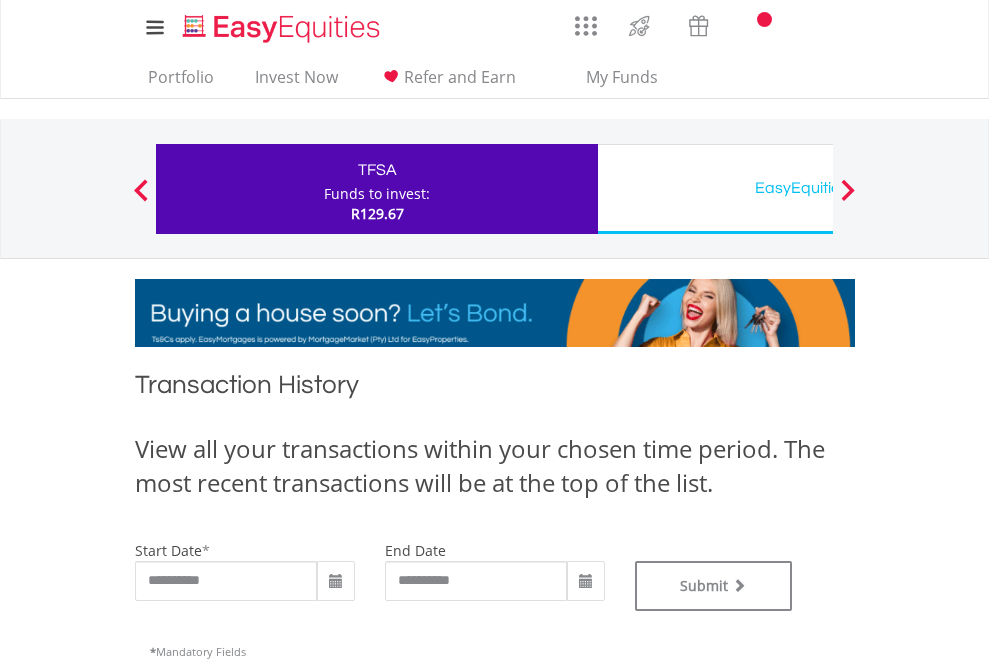 type on "**********" 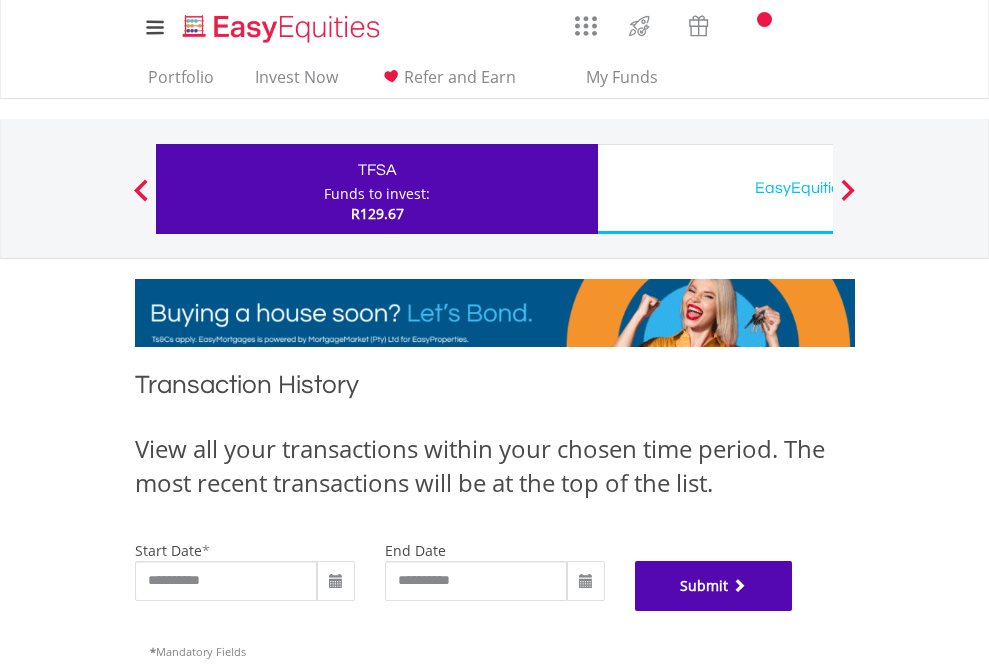 click on "Submit" at bounding box center (714, 586) 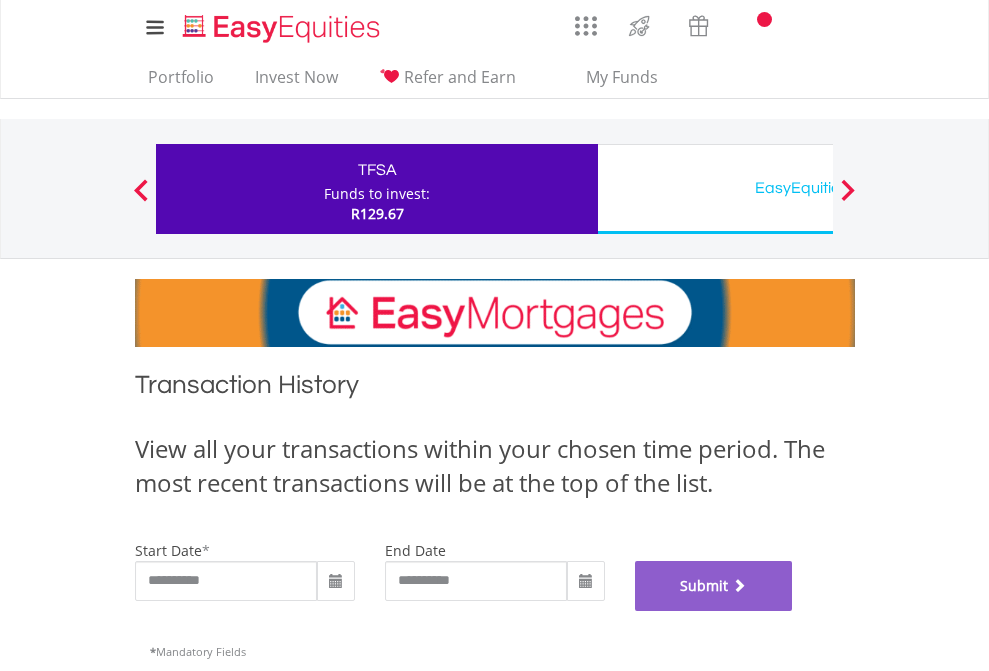 scroll, scrollTop: 811, scrollLeft: 0, axis: vertical 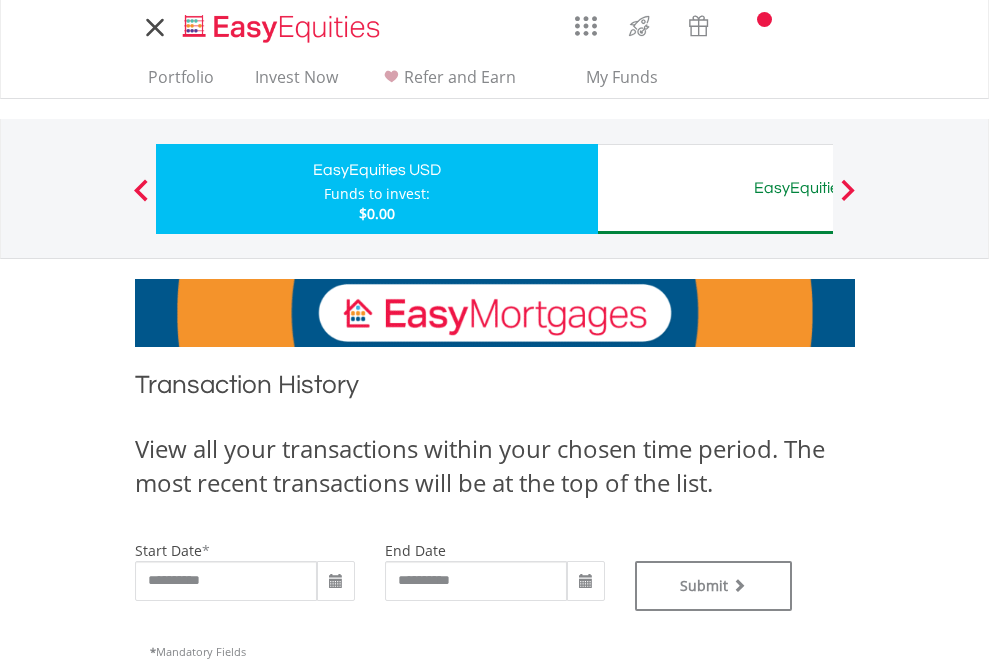 type on "**********" 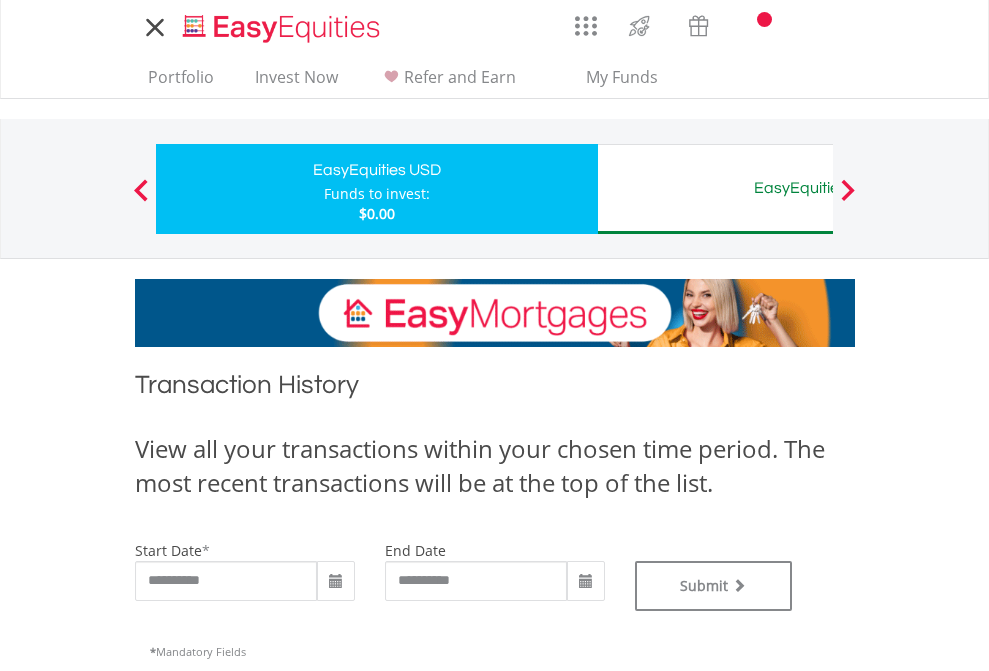 type on "**********" 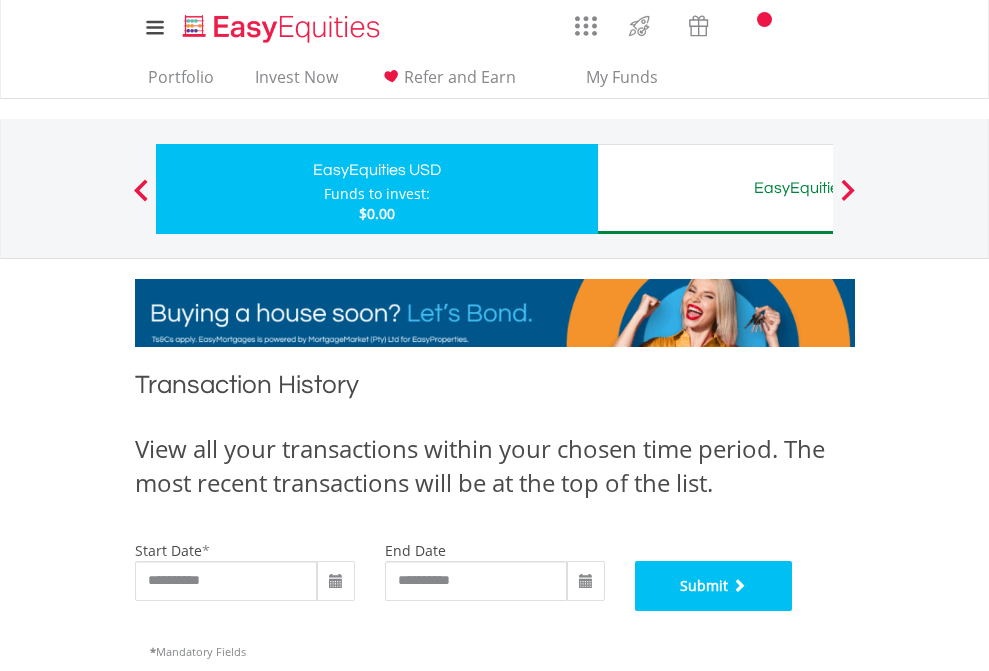 click on "Submit" at bounding box center (714, 586) 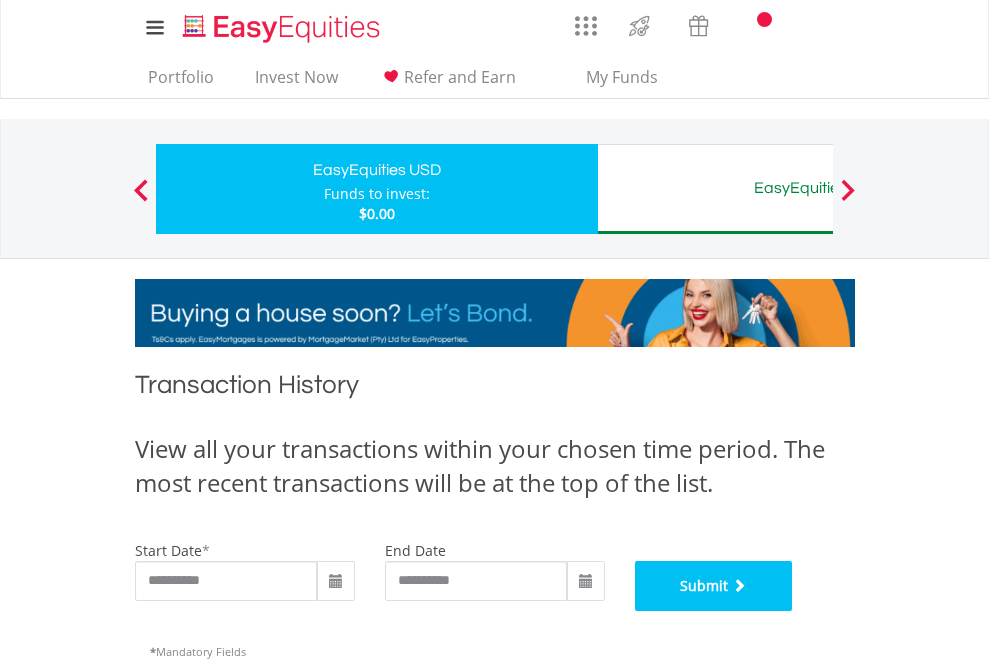 scroll, scrollTop: 811, scrollLeft: 0, axis: vertical 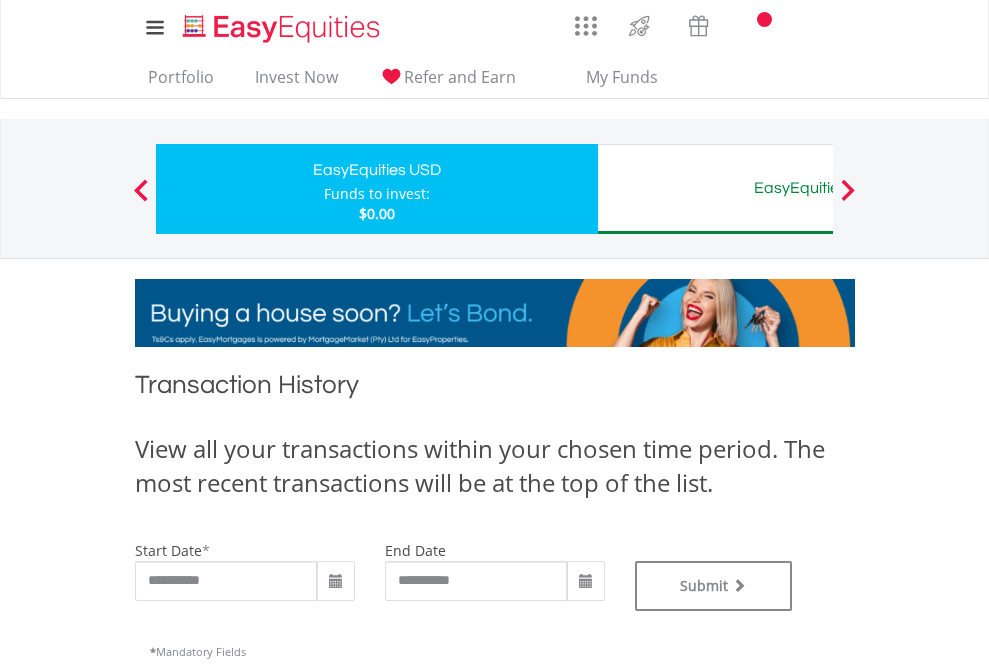 click on "EasyEquities AUD" at bounding box center [818, 188] 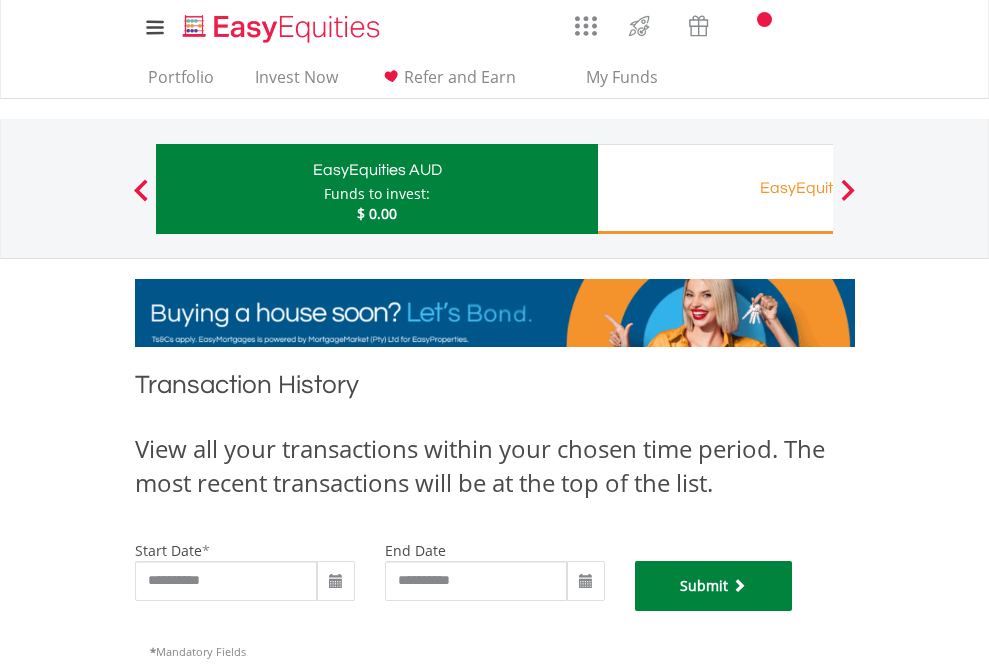 click on "Submit" at bounding box center (714, 586) 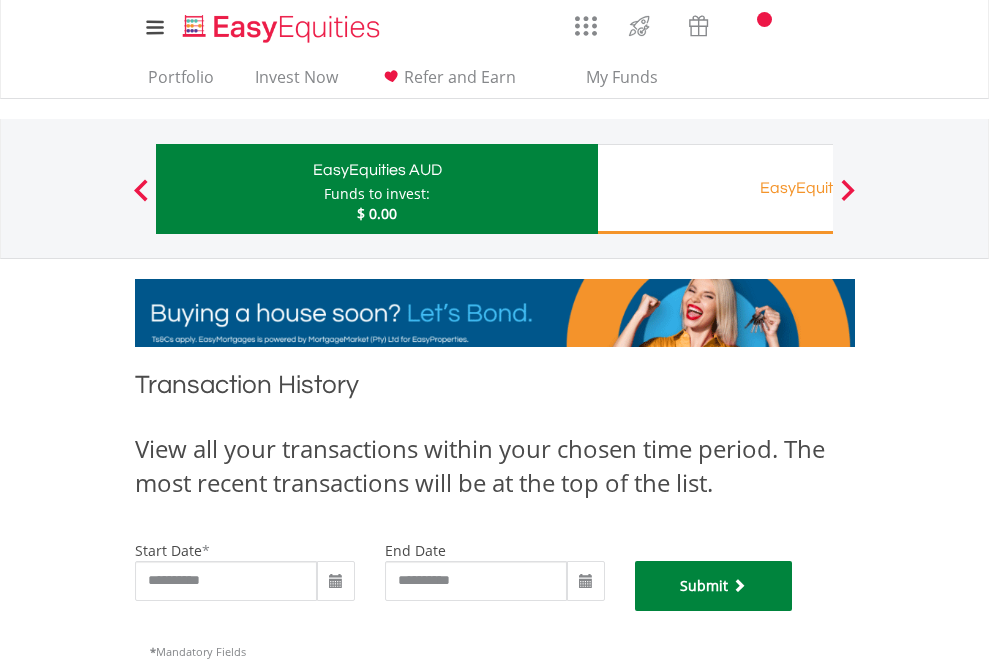 scroll, scrollTop: 811, scrollLeft: 0, axis: vertical 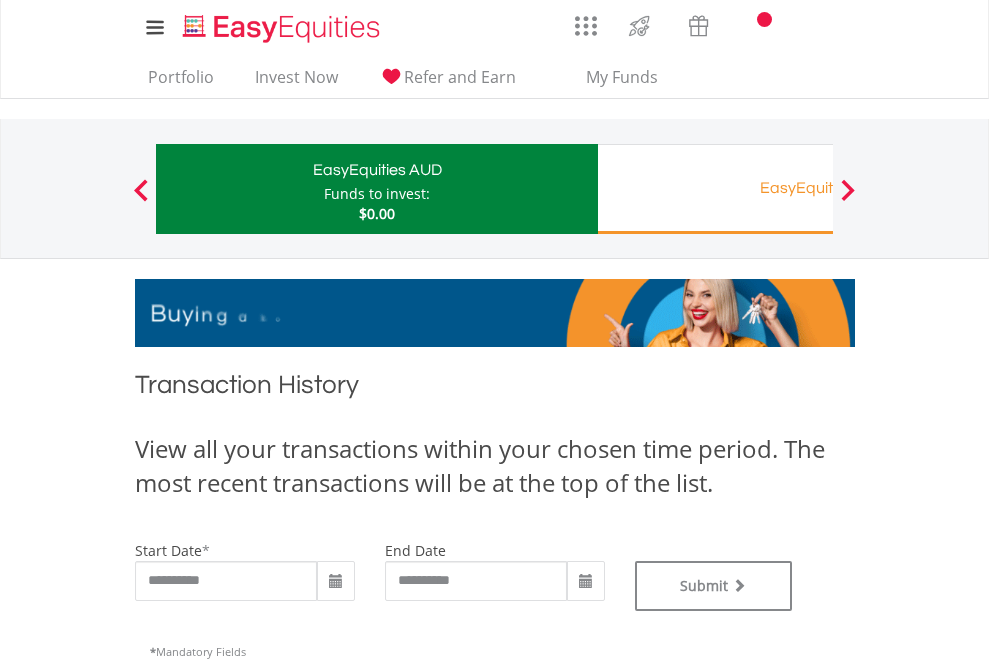 click on "Funds to invest:" at bounding box center (377, 194) 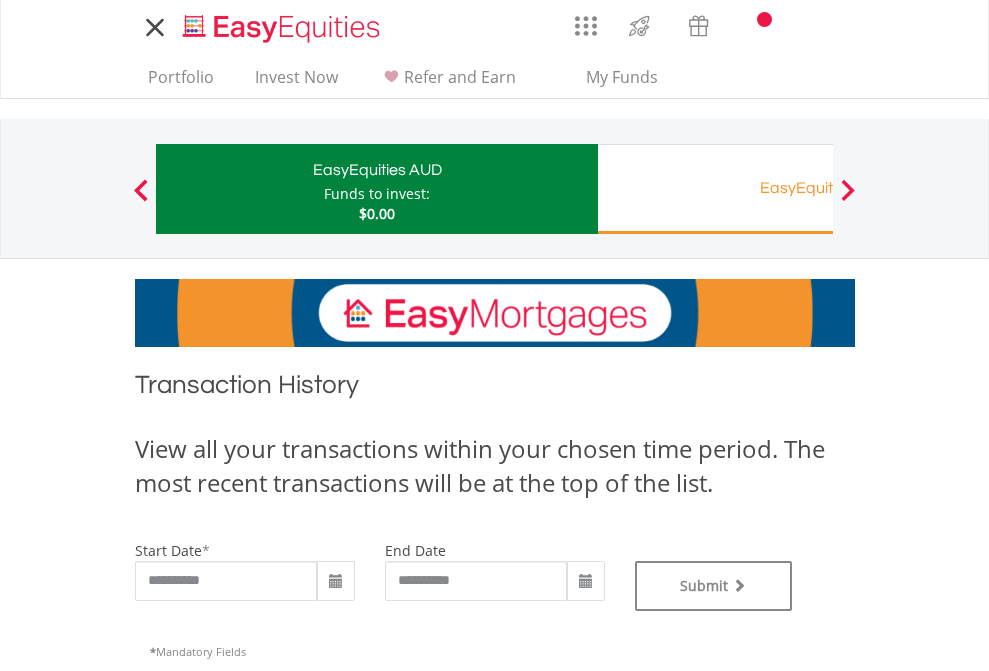 scroll, scrollTop: 0, scrollLeft: 0, axis: both 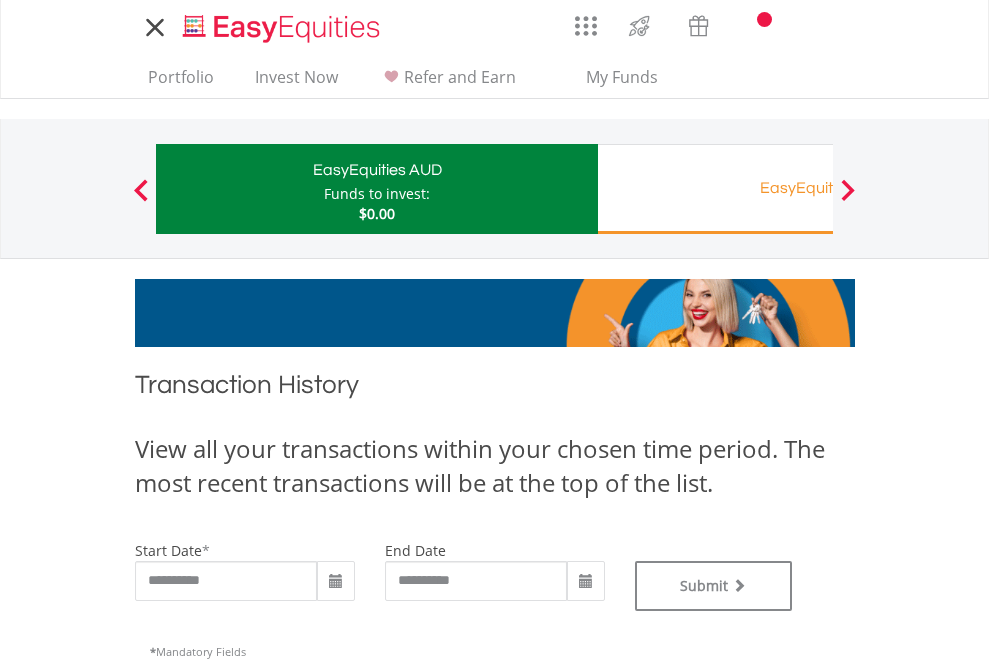 type on "**********" 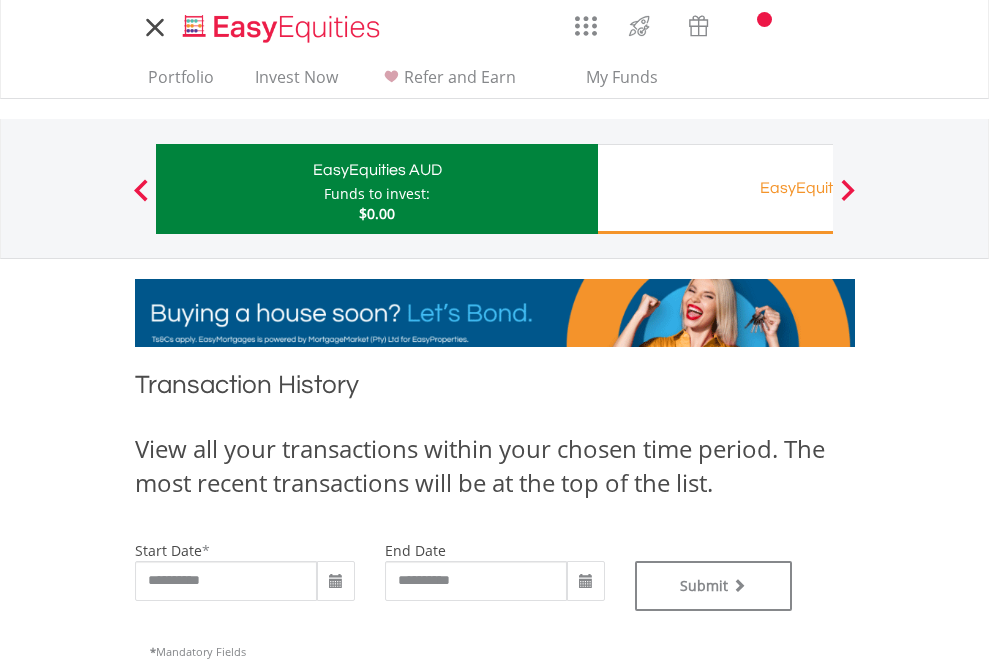 type on "**********" 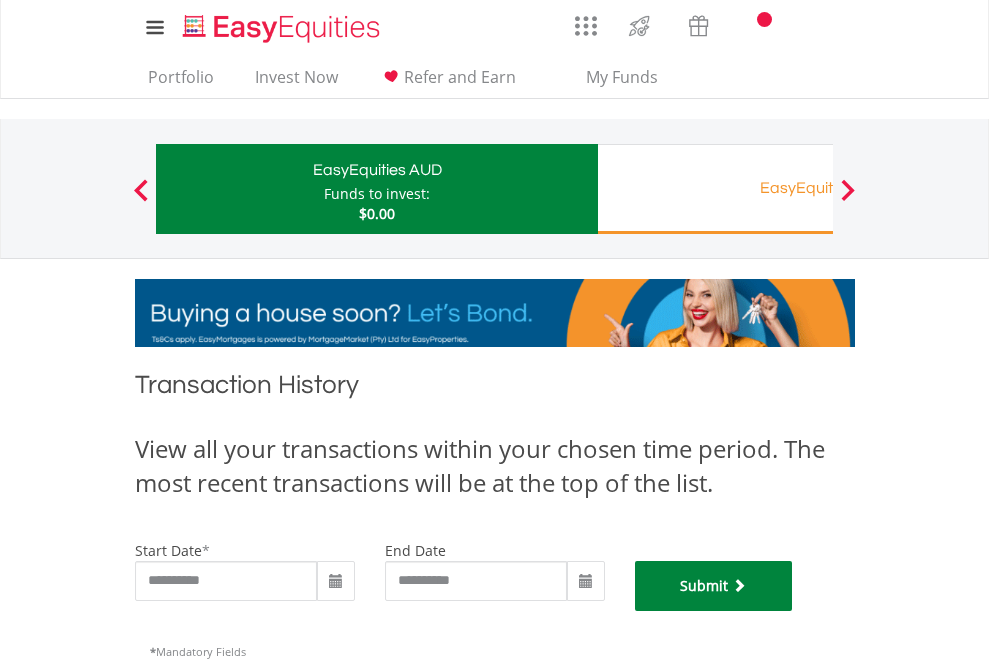 click on "Submit" at bounding box center [714, 586] 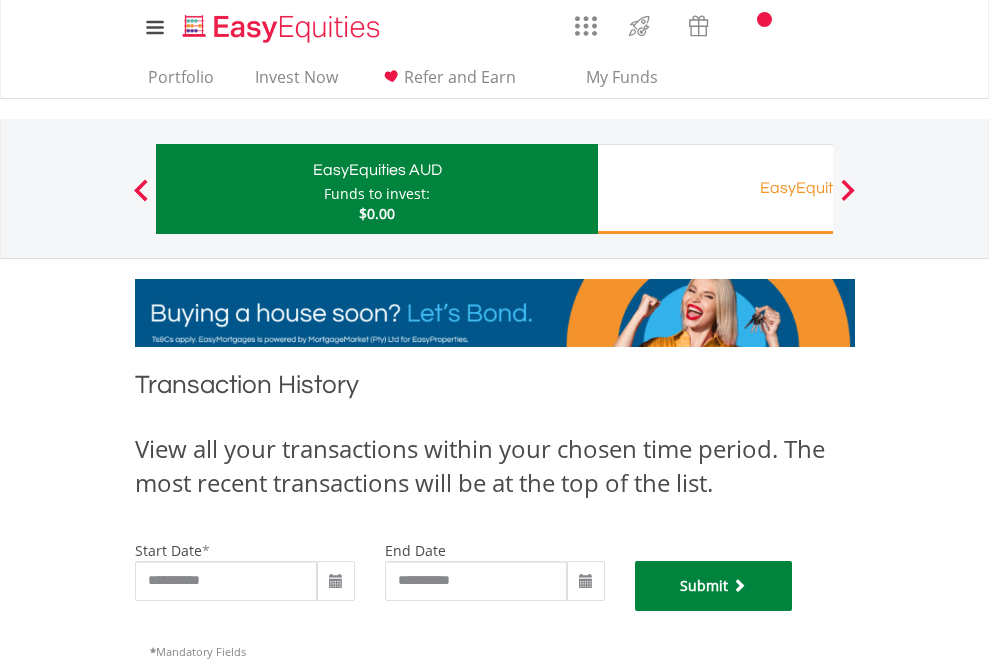 scroll, scrollTop: 811, scrollLeft: 0, axis: vertical 